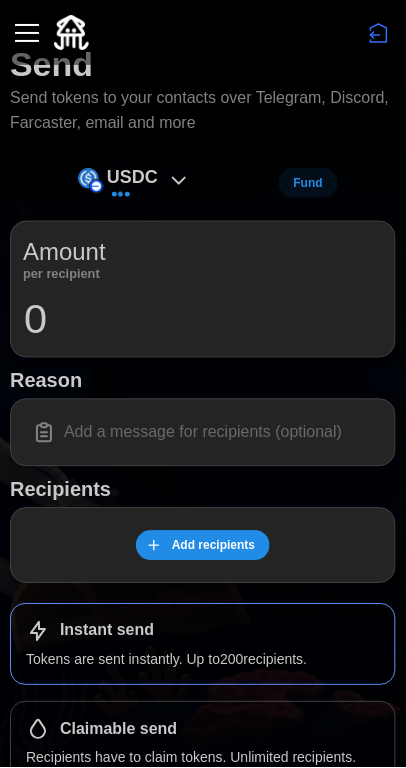 scroll, scrollTop: 0, scrollLeft: 0, axis: both 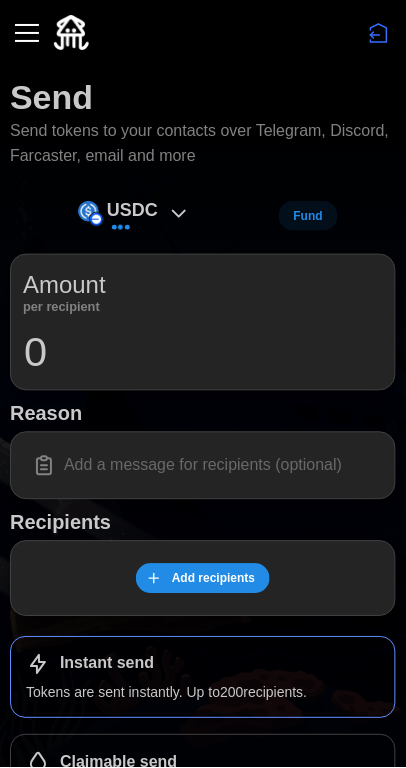 click 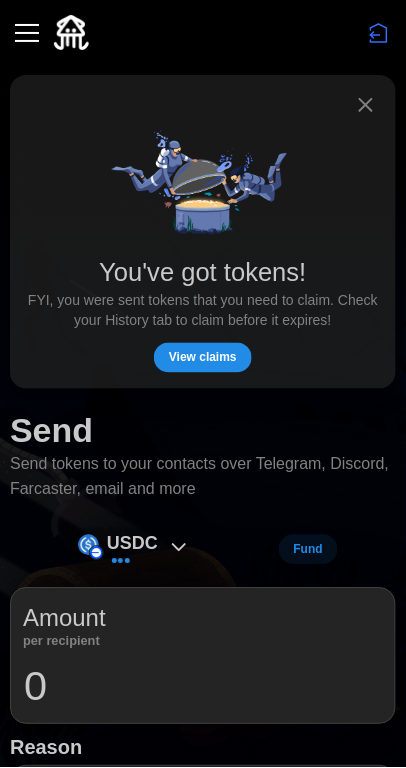 click at bounding box center [203, 187] 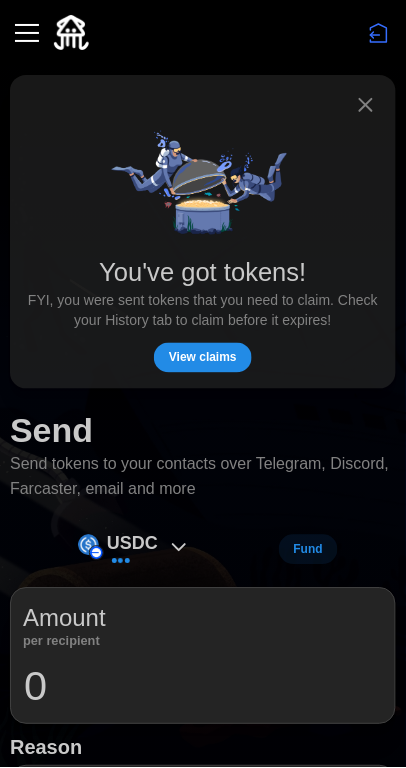 click on "View claims" at bounding box center (203, 358) 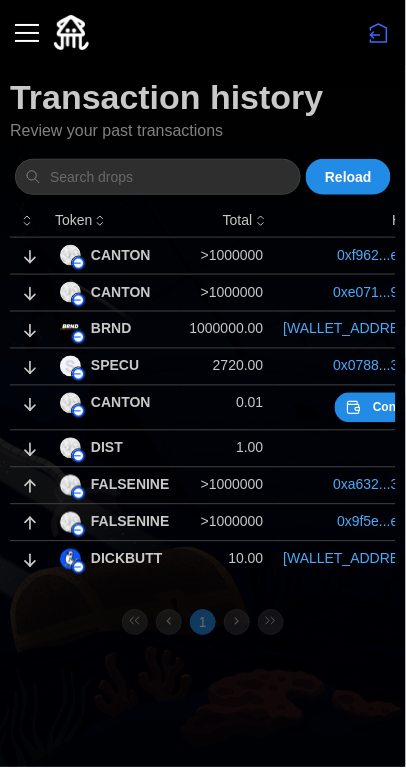 click at bounding box center (27, 33) 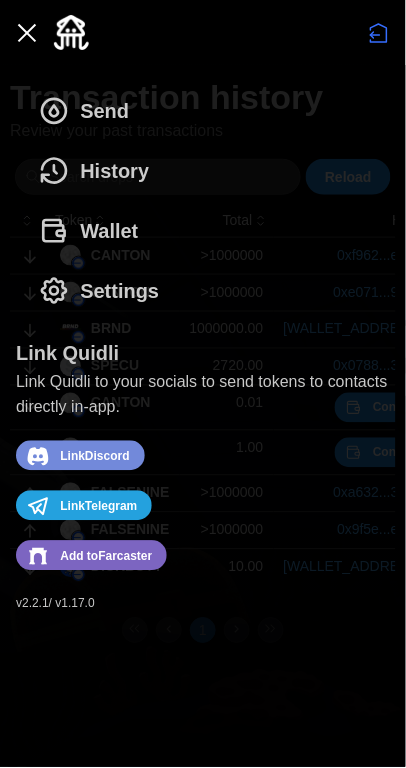 click 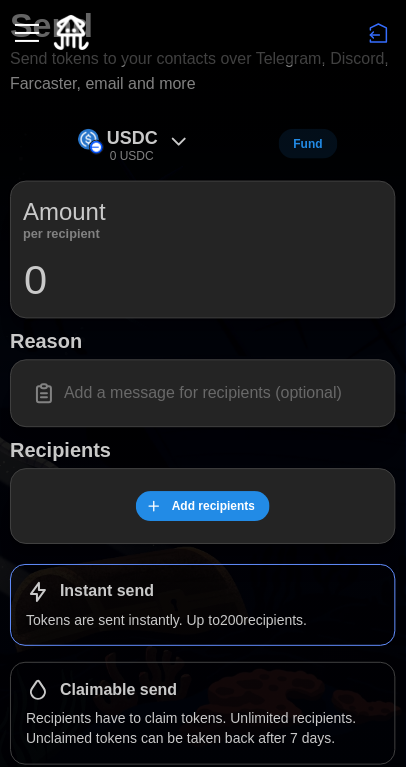 scroll, scrollTop: 88, scrollLeft: 0, axis: vertical 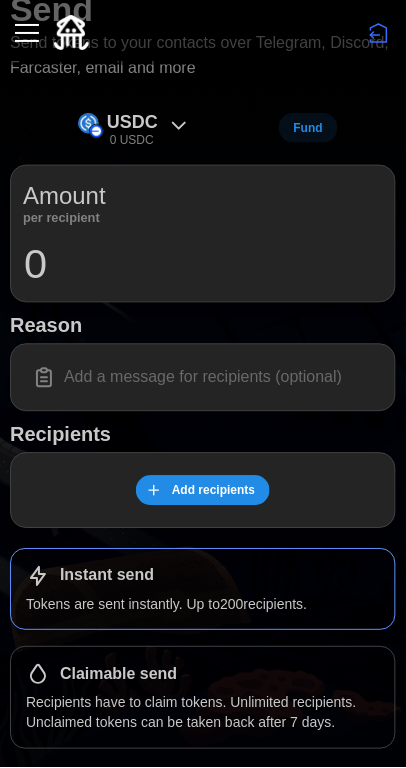 click on "Add recipients" at bounding box center [213, 491] 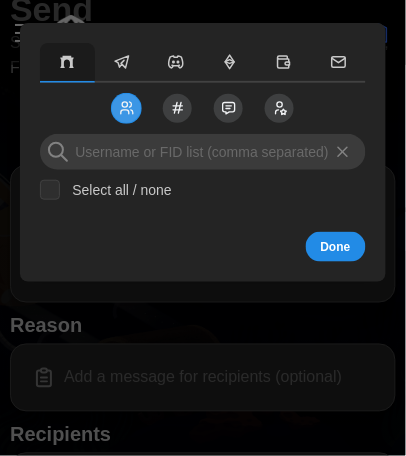 click 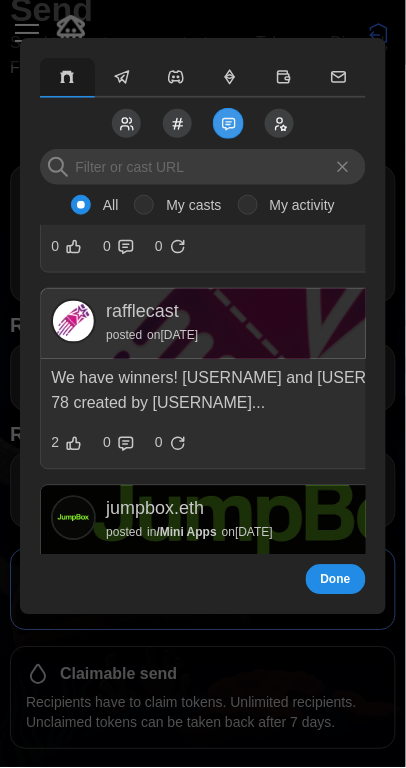 scroll, scrollTop: 111, scrollLeft: 0, axis: vertical 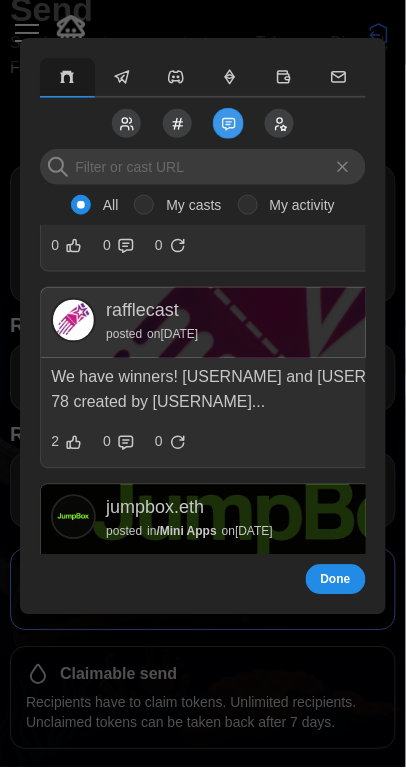 click on "My casts" at bounding box center (187, 205) 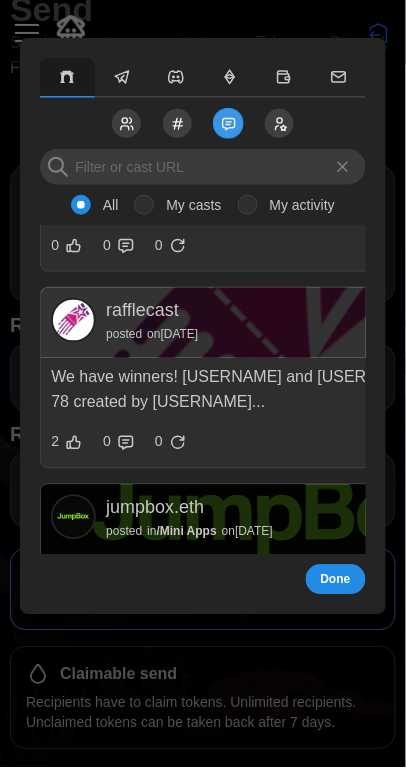 radio on "true" 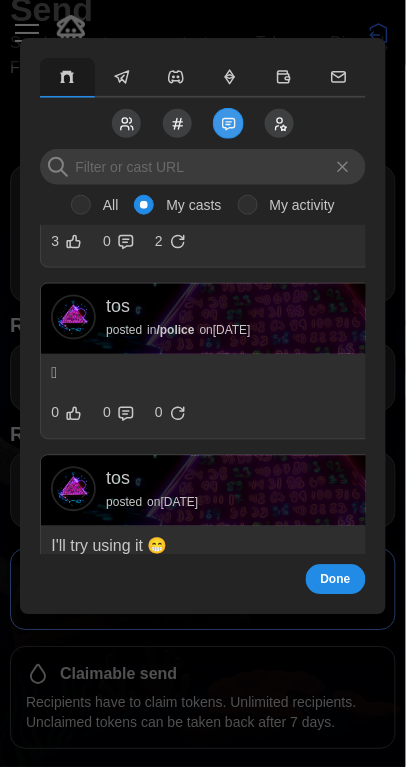 scroll, scrollTop: 2628, scrollLeft: 0, axis: vertical 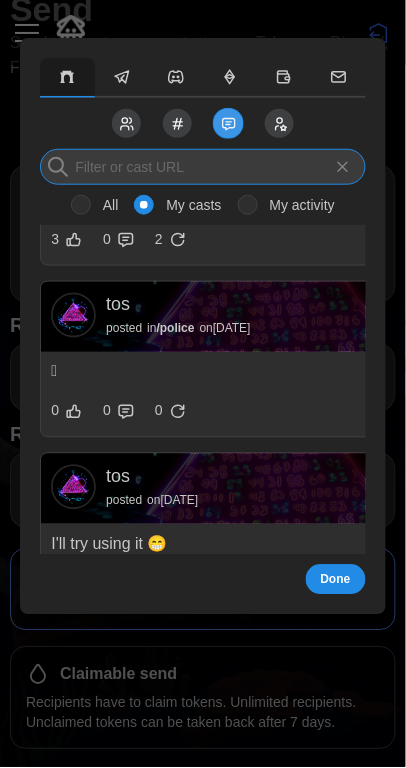 paste on "https://farcaster.xyz/tos/0x2080d30c" 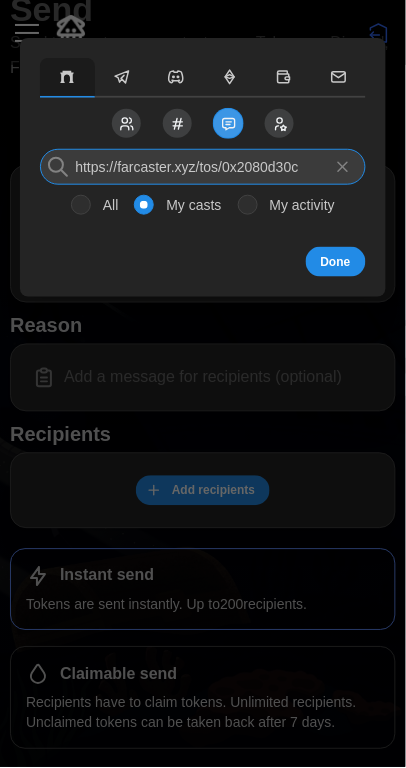 scroll, scrollTop: 0, scrollLeft: 0, axis: both 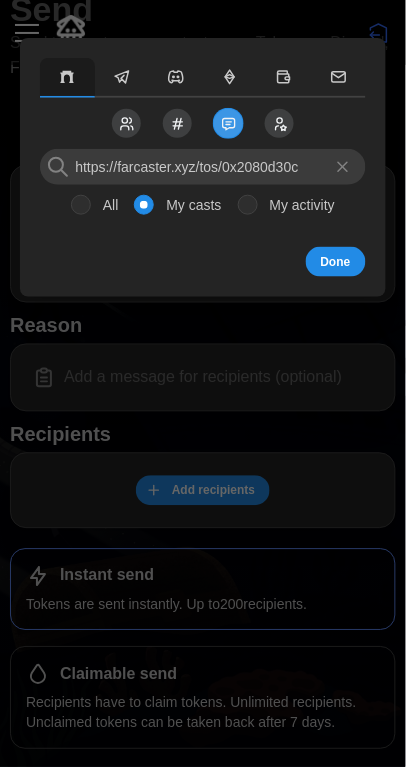 click on "All" at bounding box center [105, 205] 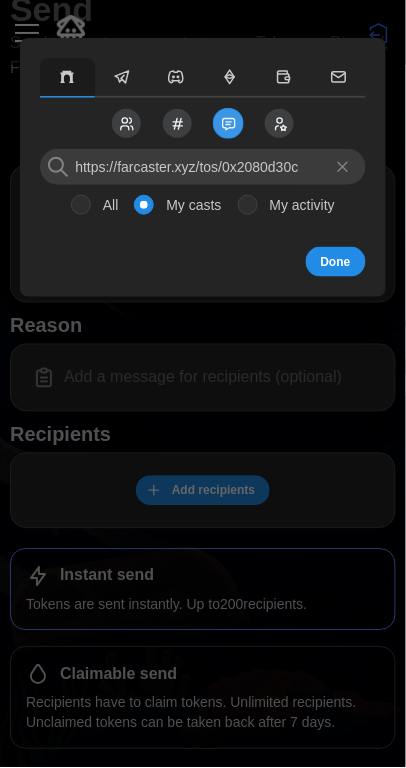 radio on "true" 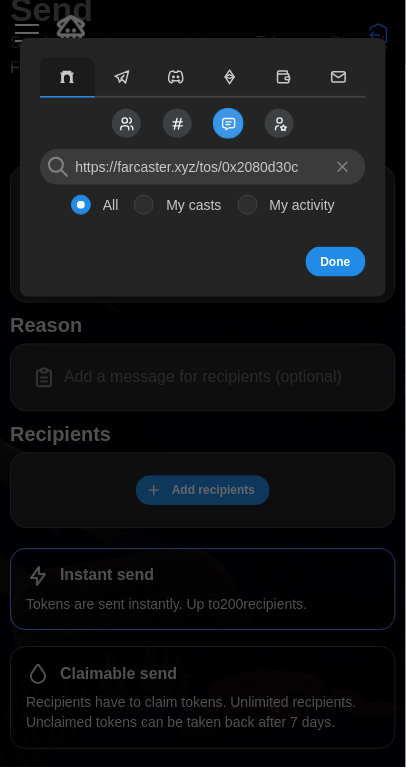 click on "Done" at bounding box center [336, 262] 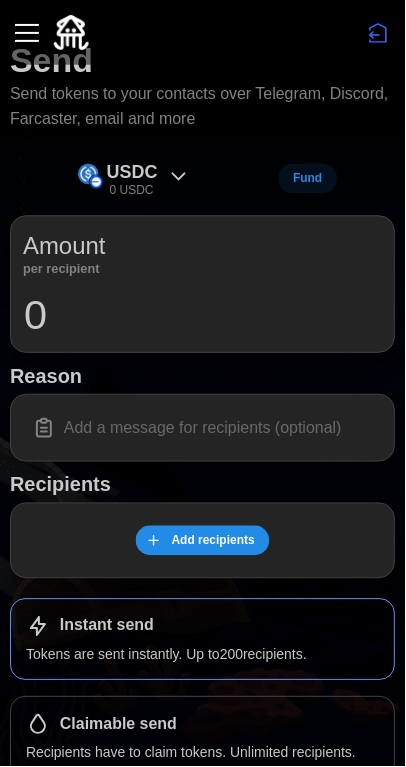 scroll, scrollTop: 43, scrollLeft: 0, axis: vertical 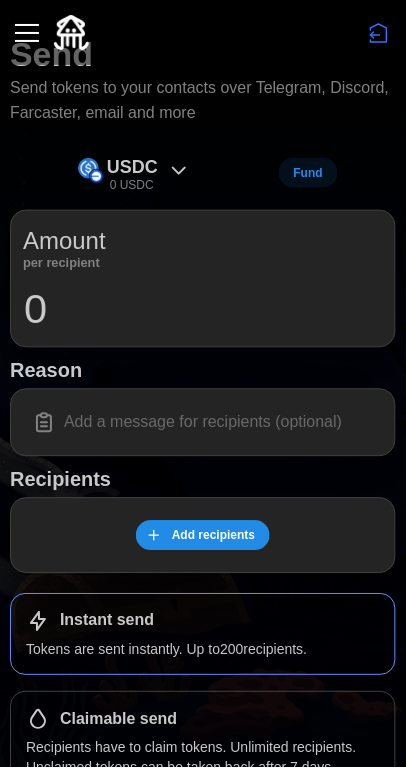 click on "Add recipients" at bounding box center (213, 536) 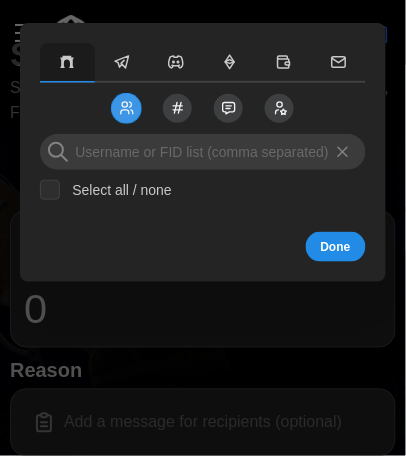 click at bounding box center [228, 108] 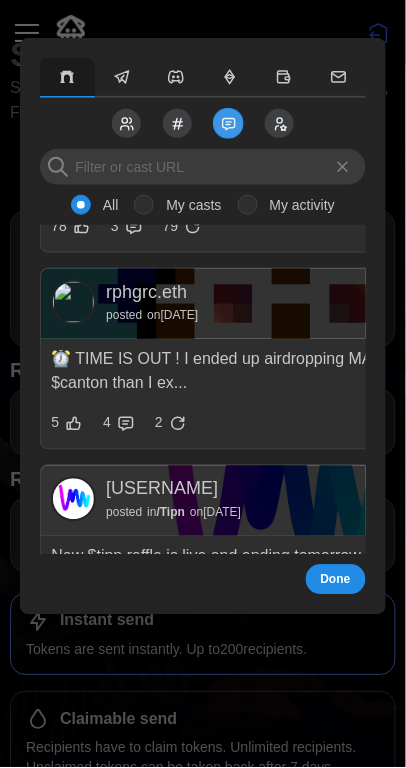 scroll, scrollTop: 9837, scrollLeft: 0, axis: vertical 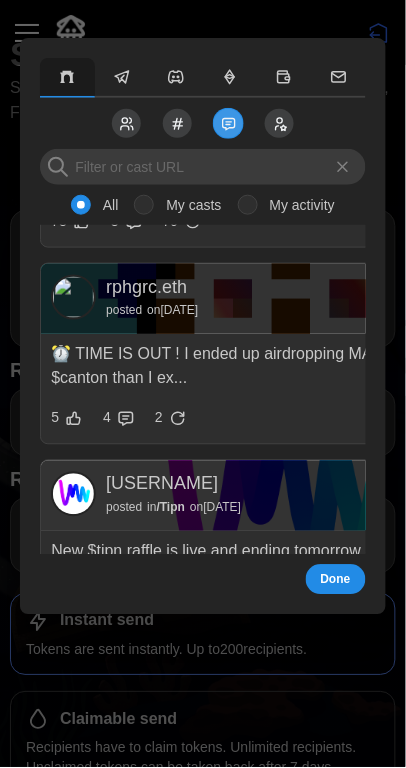 click on "My casts" at bounding box center [187, 205] 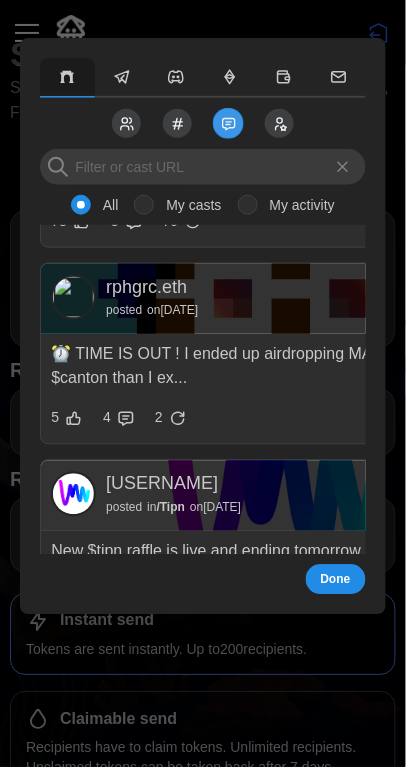 radio on "true" 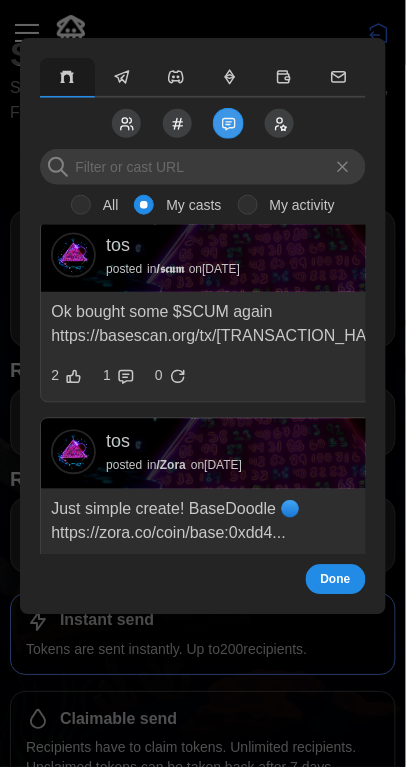 scroll, scrollTop: 5231, scrollLeft: 0, axis: vertical 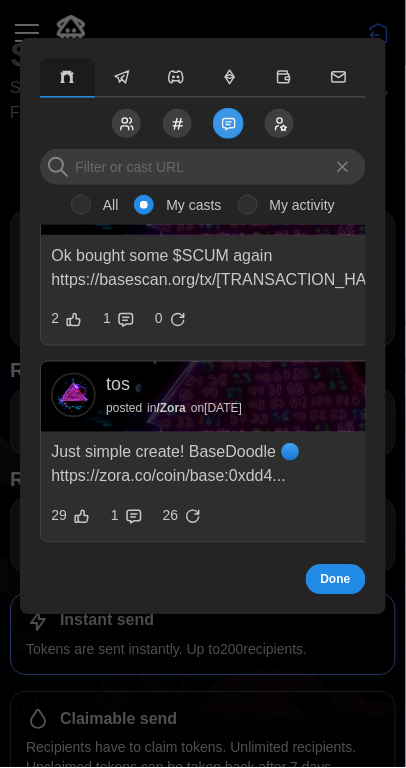 click 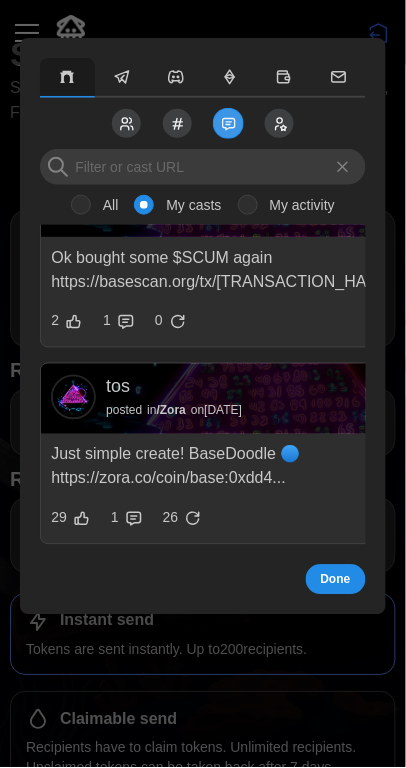 scroll, scrollTop: 5231, scrollLeft: 0, axis: vertical 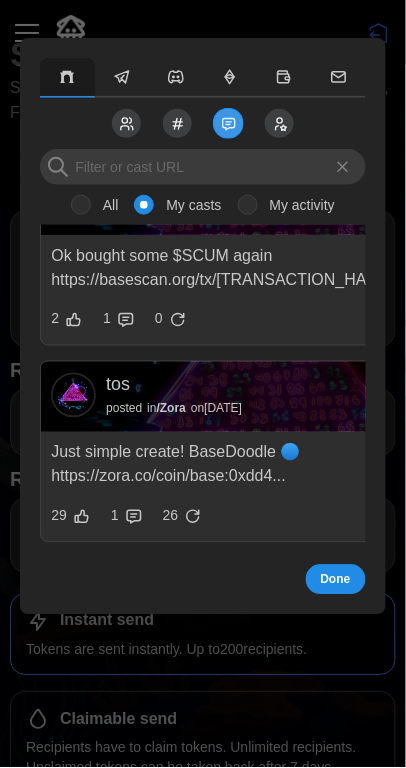 click on "tos posted in / Zora on [DATE]" at bounding box center (271, 395) 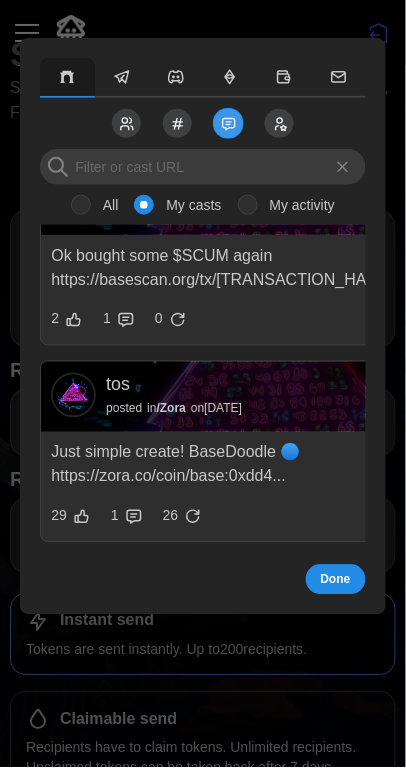 click on "tos" at bounding box center [174, 386] 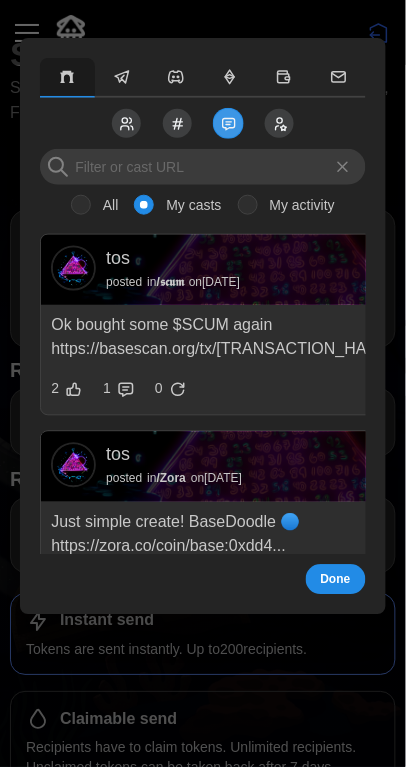 scroll, scrollTop: 5208, scrollLeft: 0, axis: vertical 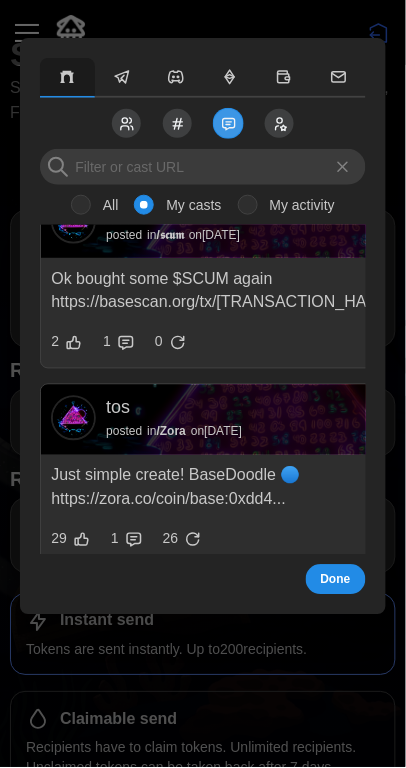 click at bounding box center [73, 418] 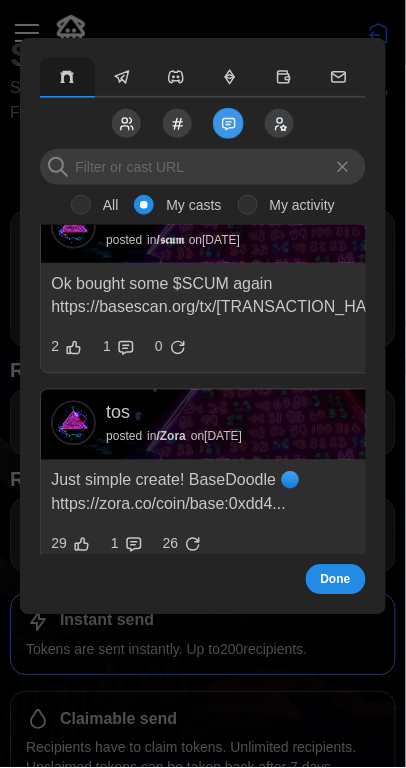 scroll, scrollTop: 5214, scrollLeft: 0, axis: vertical 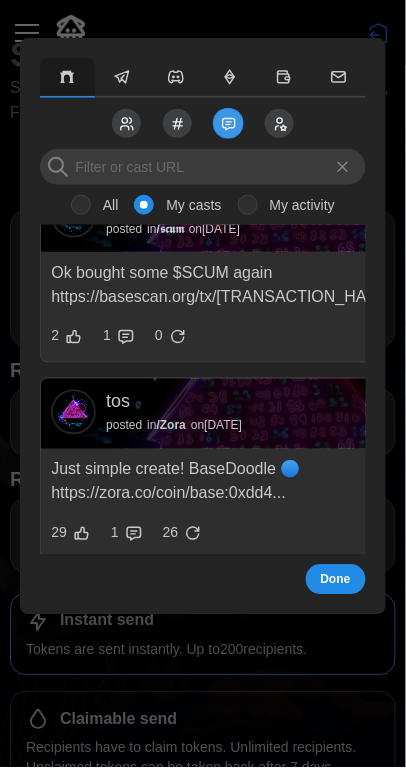 click on "Just simple create!
BaseDoodle 🔵
https://zora.co/coin/base:0xdd4..." at bounding box center [271, 483] 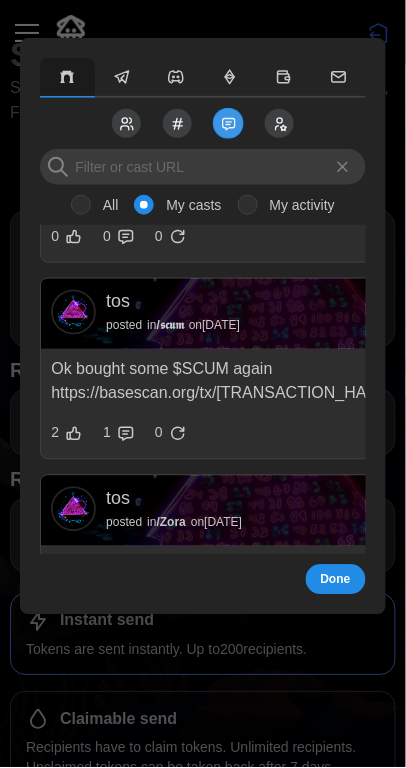 scroll, scrollTop: 5116, scrollLeft: 0, axis: vertical 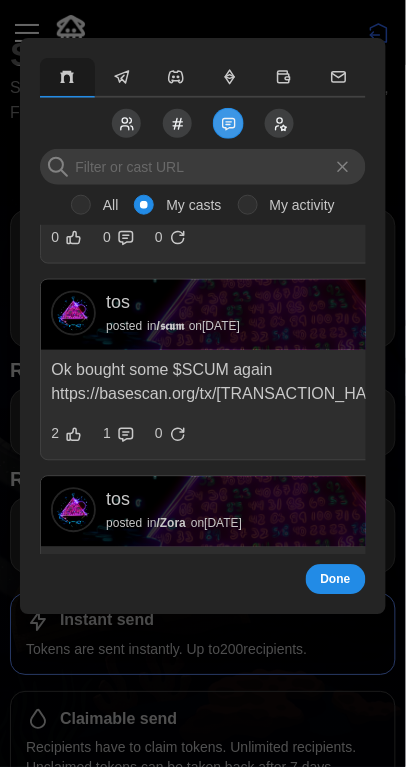 click on "tos posted in / Zora on [DATE]" at bounding box center (271, 510) 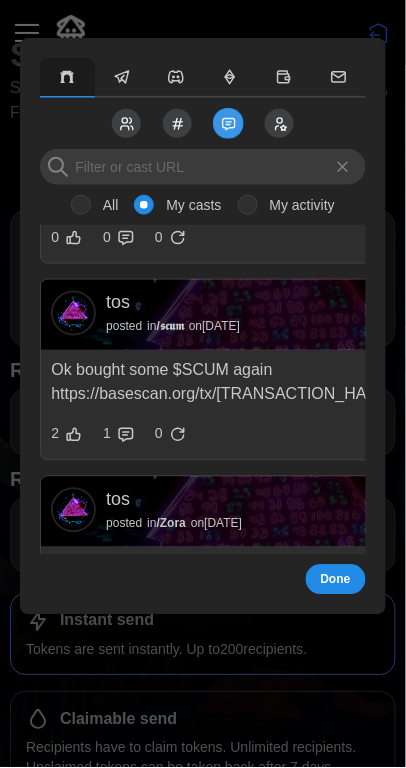 click at bounding box center [203, 384] 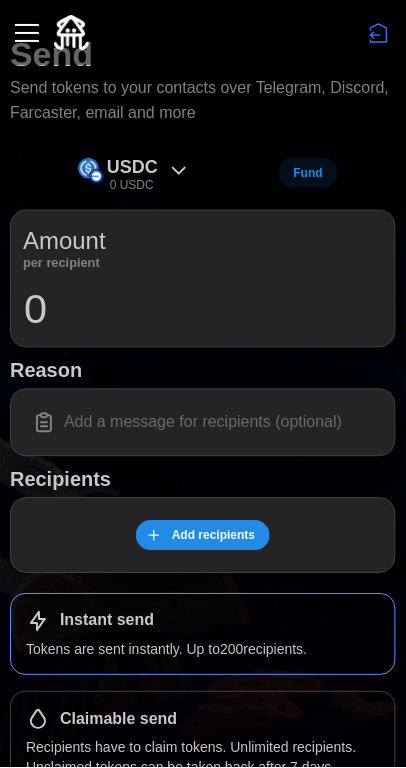 click at bounding box center [27, 33] 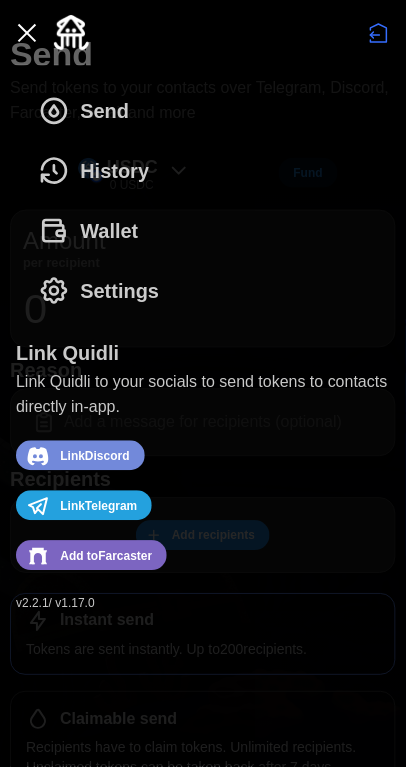 click on "Settings" at bounding box center (119, 291) 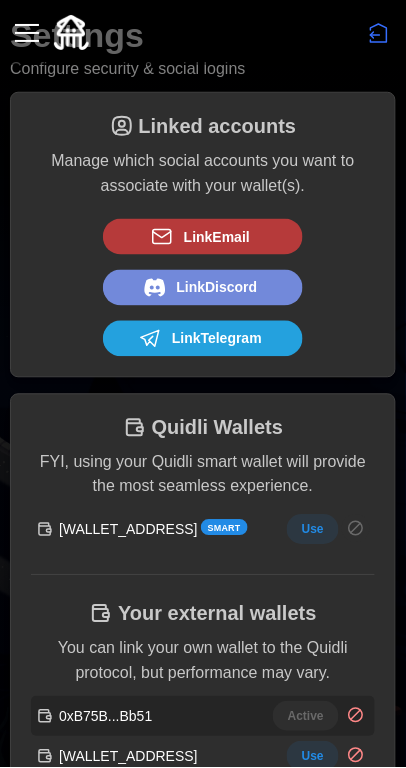 scroll, scrollTop: 0, scrollLeft: 0, axis: both 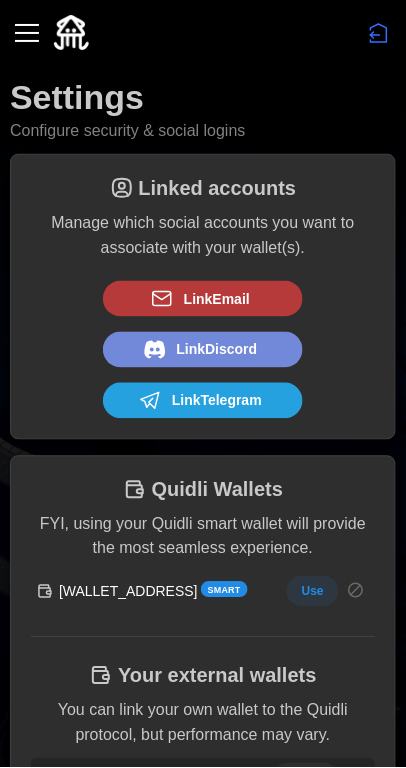 click at bounding box center (27, 33) 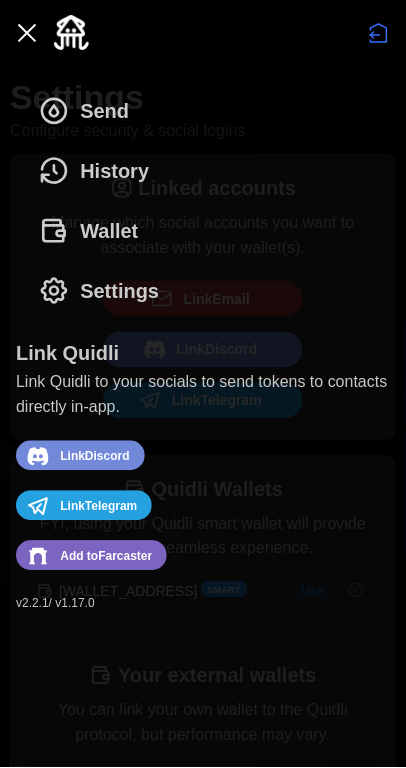 click on "Send" at bounding box center [89, 111] 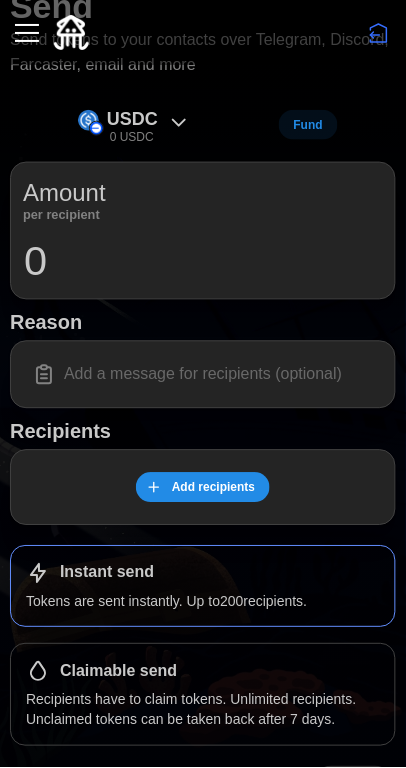 scroll, scrollTop: 141, scrollLeft: 0, axis: vertical 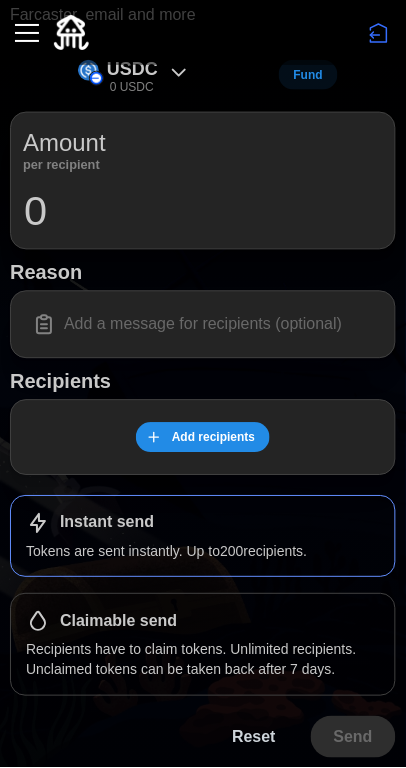 click on "Add recipients" at bounding box center (213, 438) 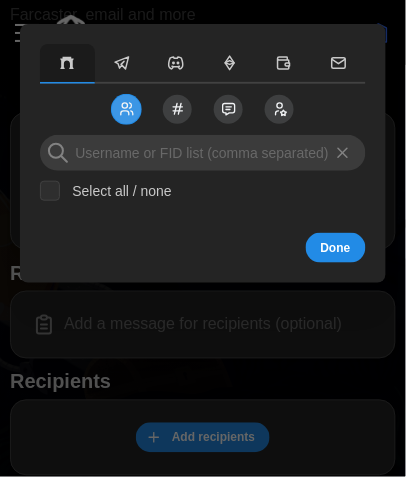 click at bounding box center (203, 109) 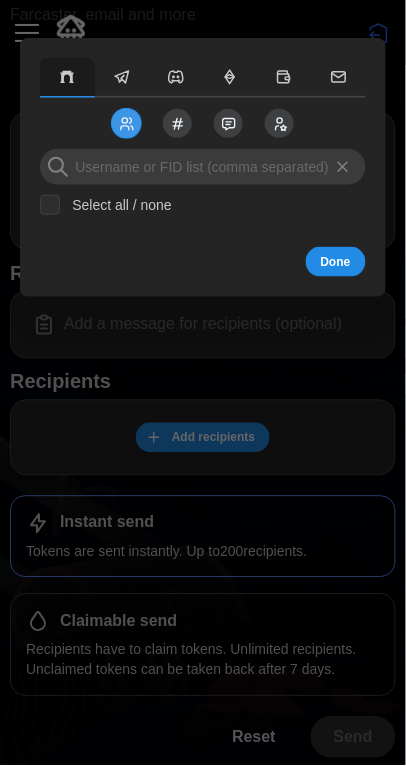 click 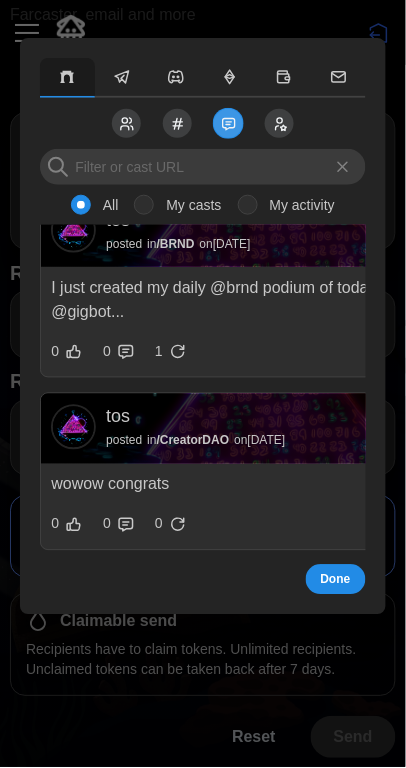 scroll, scrollTop: 16807, scrollLeft: 0, axis: vertical 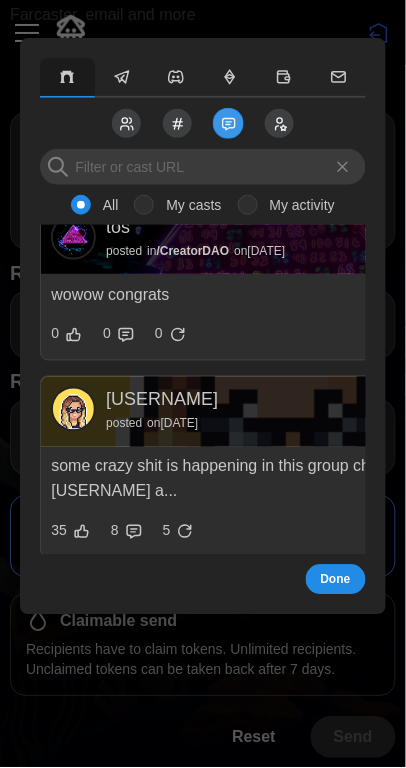 click on "My casts" at bounding box center [187, 205] 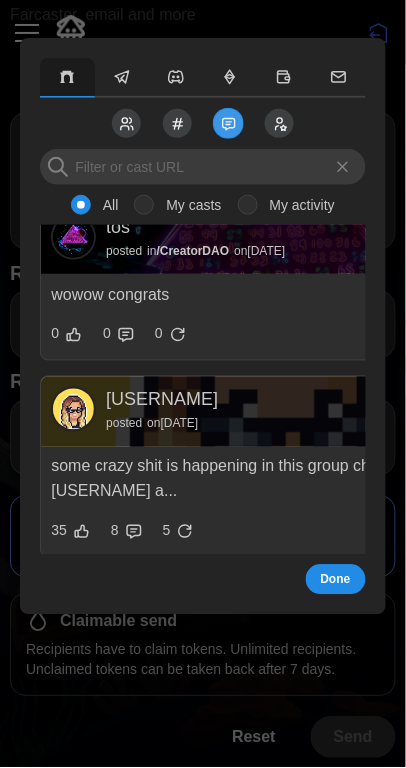 radio on "true" 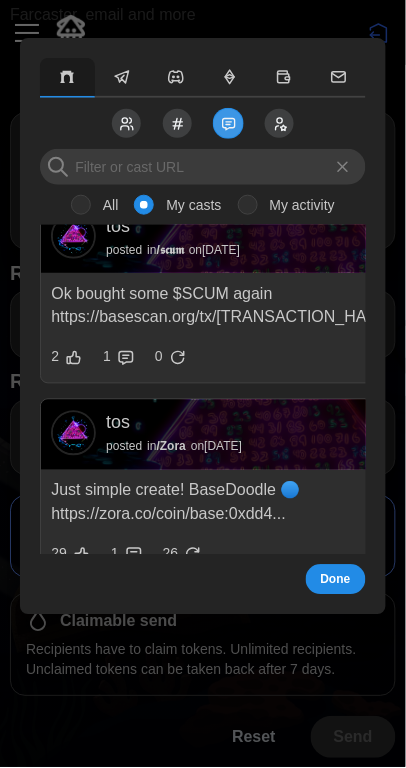 scroll, scrollTop: 5231, scrollLeft: 0, axis: vertical 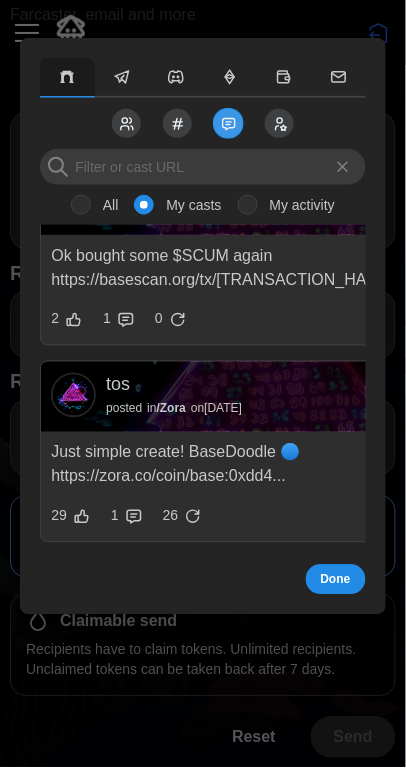 click on "tos posted in / Zora on [DATE]" at bounding box center (271, 395) 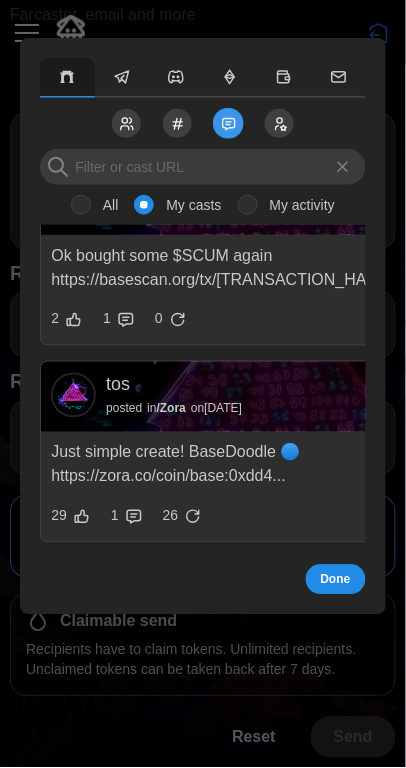 scroll, scrollTop: 5230, scrollLeft: 0, axis: vertical 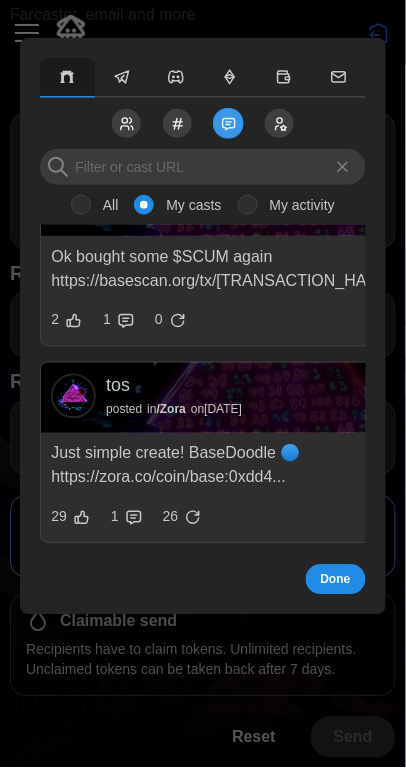 click on "tos posted in / Zora on [DATE]" at bounding box center [271, 396] 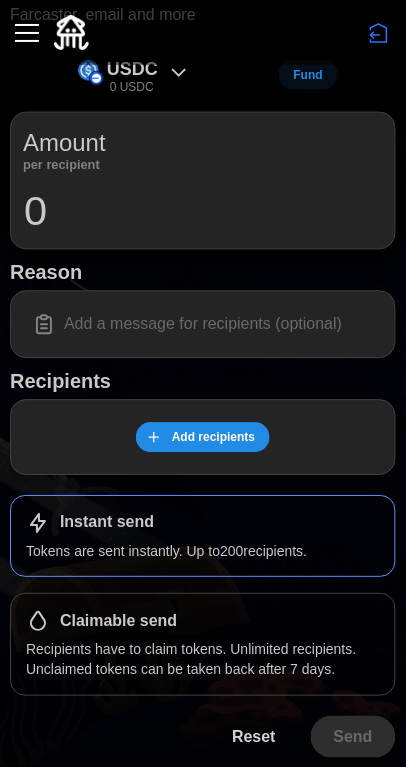 click on "Add recipients" at bounding box center [213, 438] 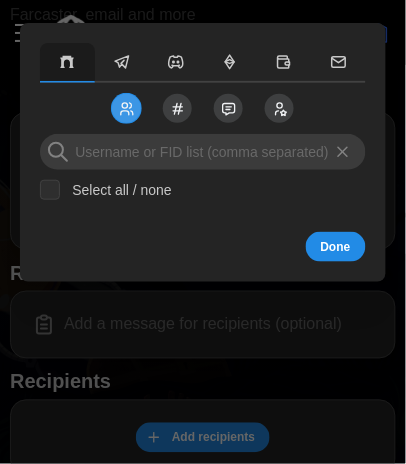 click 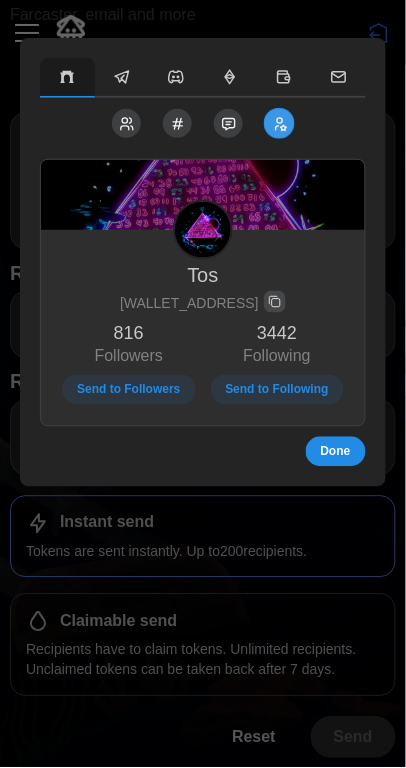click at bounding box center [228, 123] 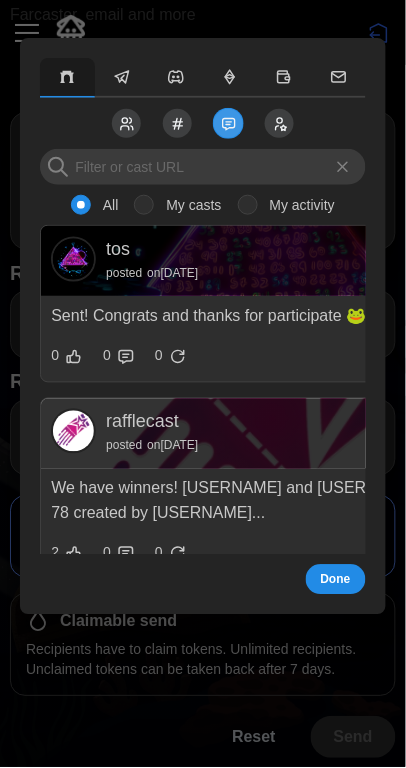 click on "My casts" at bounding box center (187, 205) 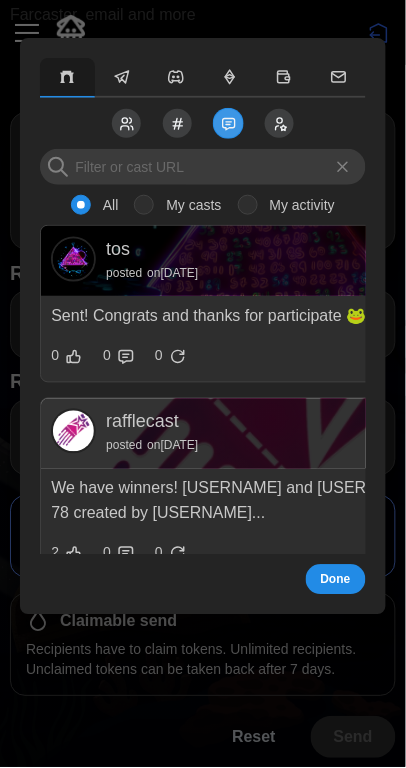radio on "true" 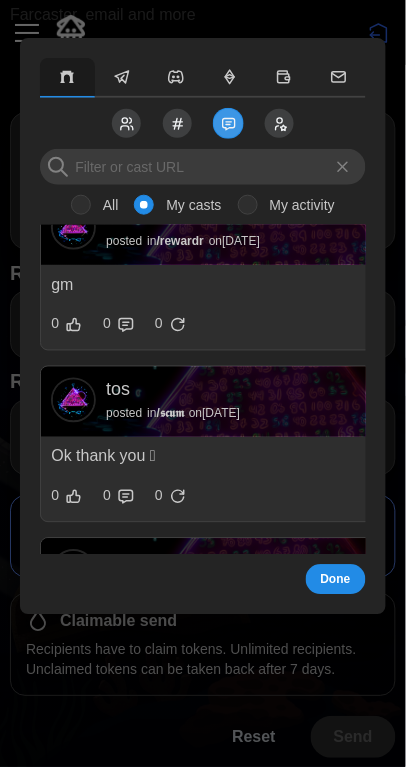 scroll, scrollTop: 5231, scrollLeft: 0, axis: vertical 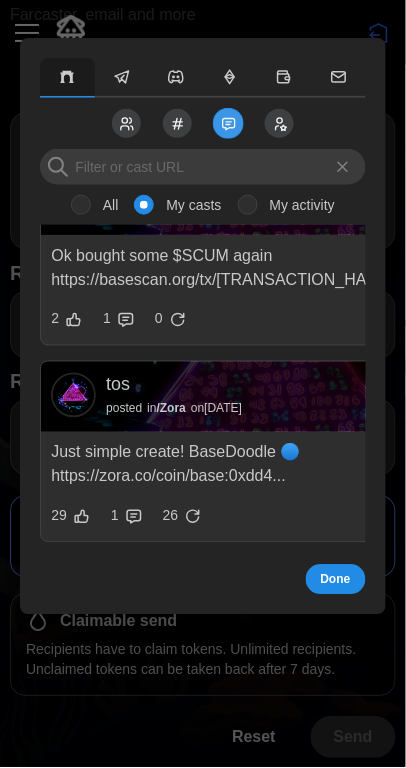 click at bounding box center [271, 397] 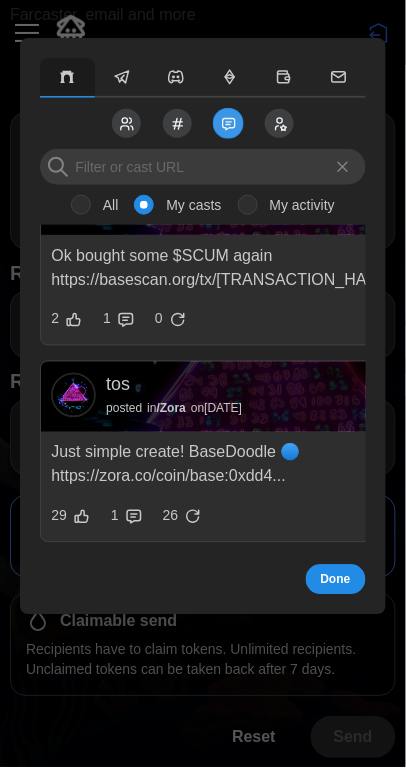 click 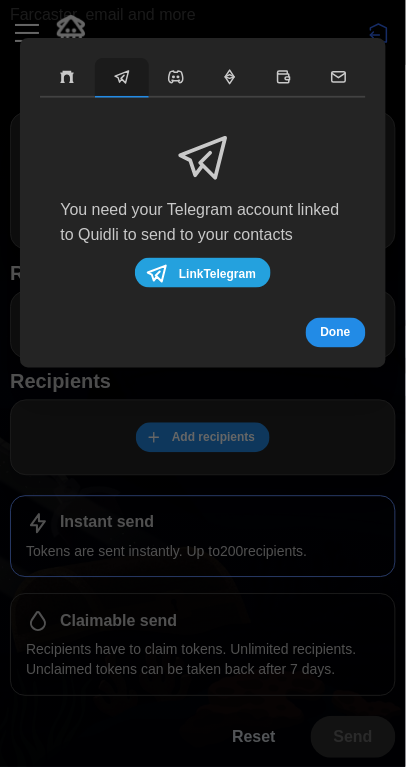 click at bounding box center [176, 78] 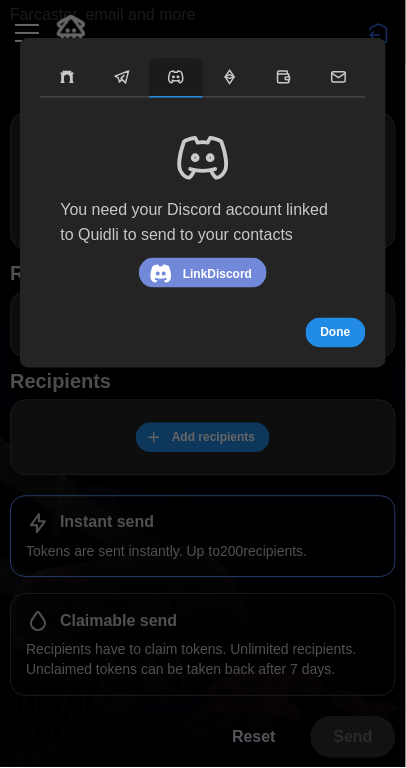 click at bounding box center [230, 78] 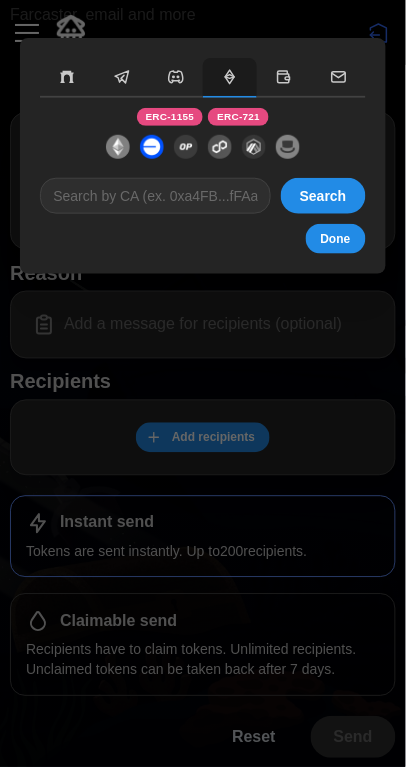 click at bounding box center [284, 78] 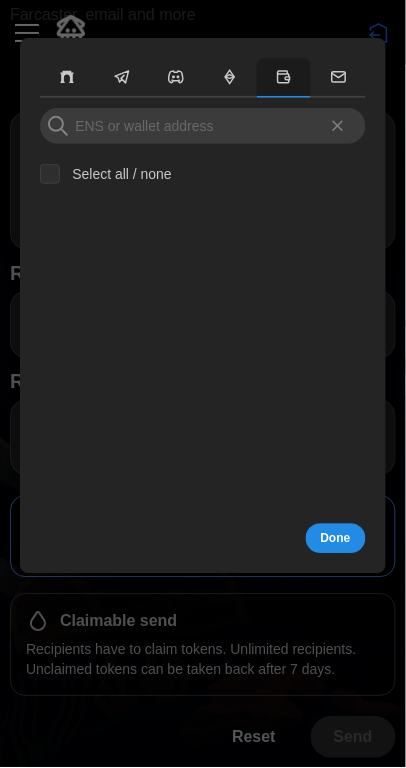 click 